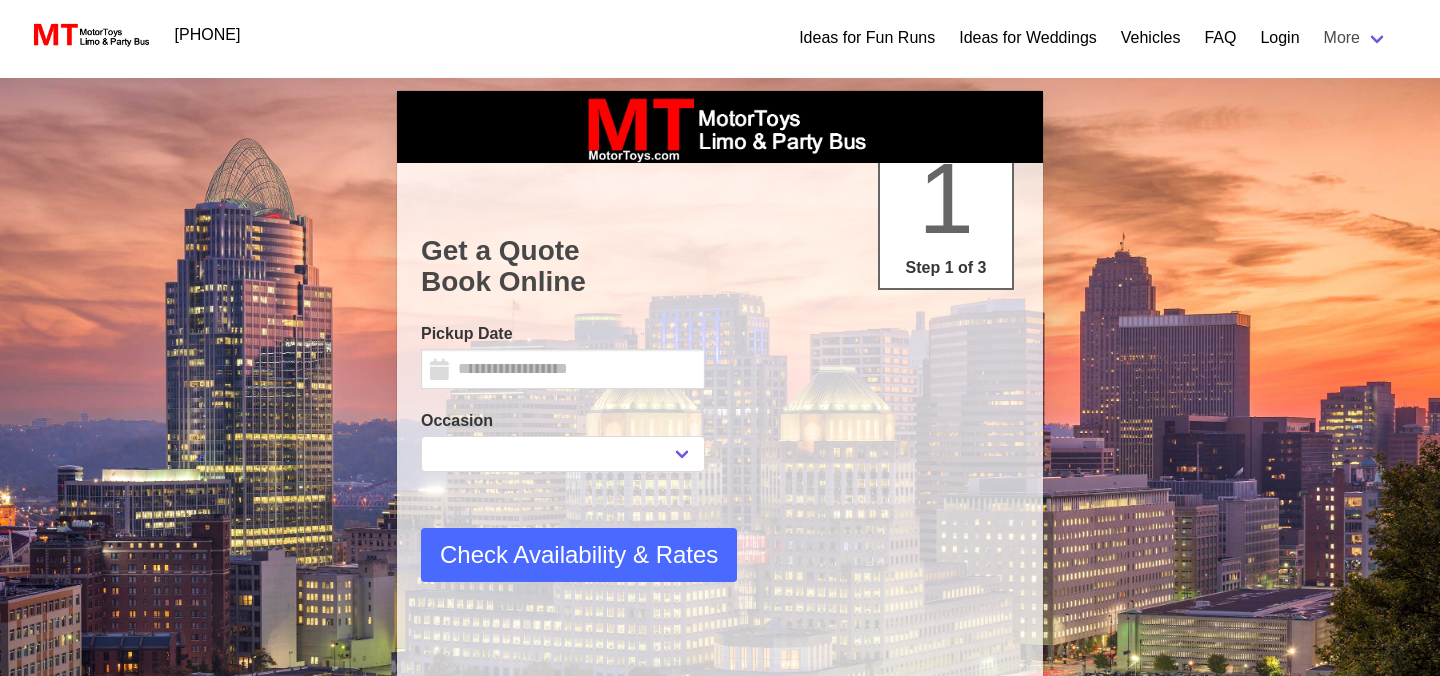 select on "*" 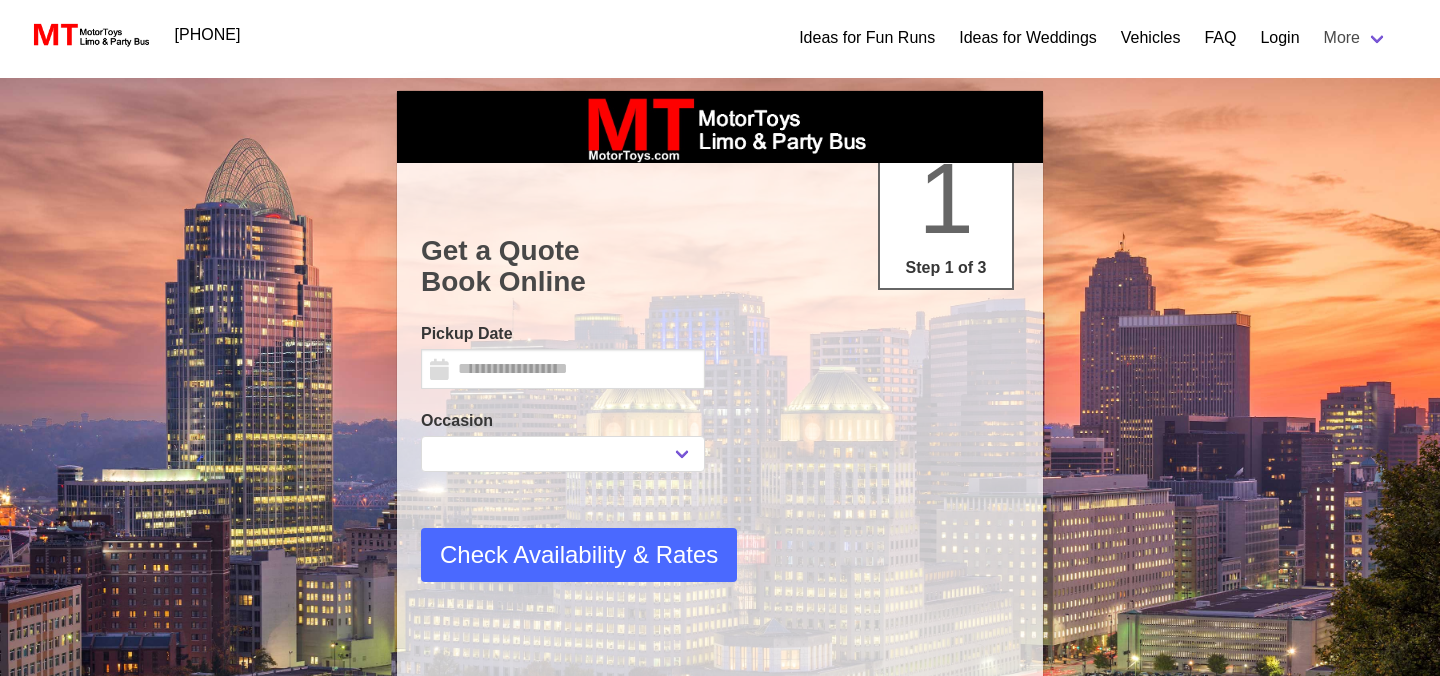 scroll, scrollTop: 0, scrollLeft: 0, axis: both 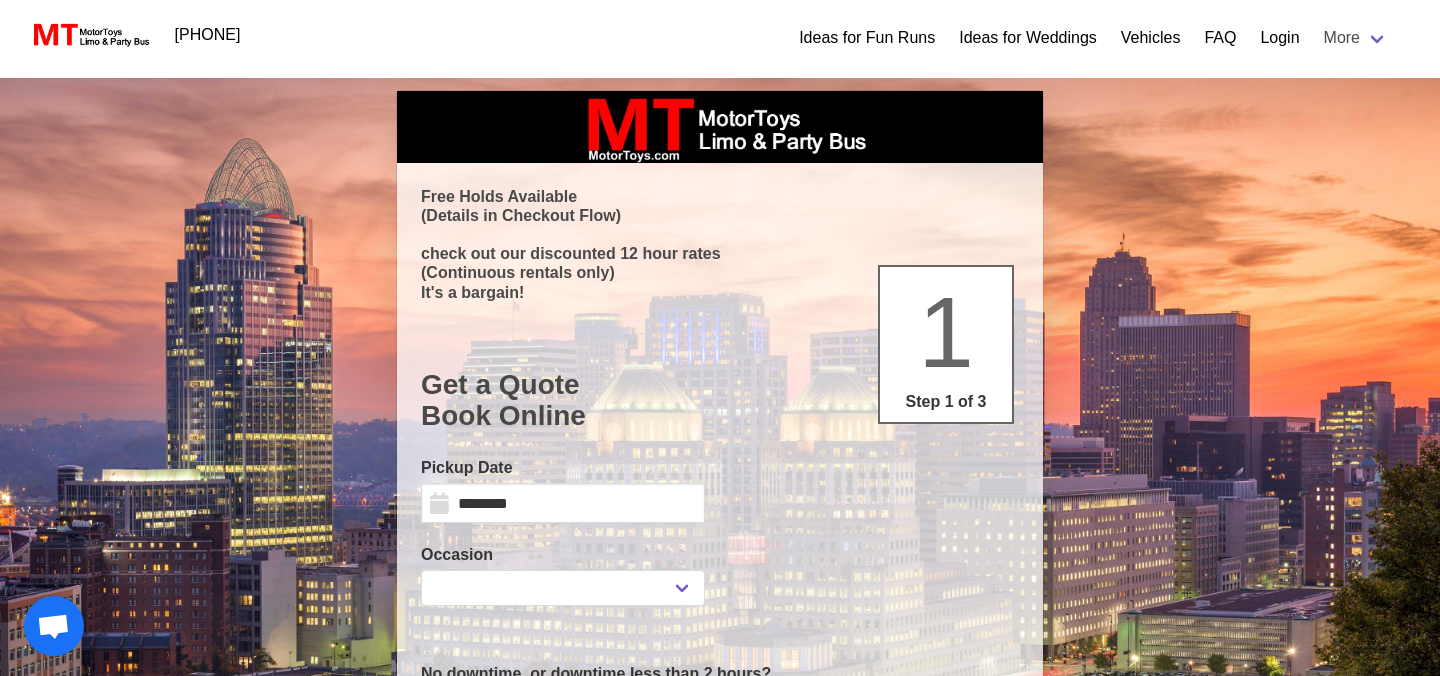 select 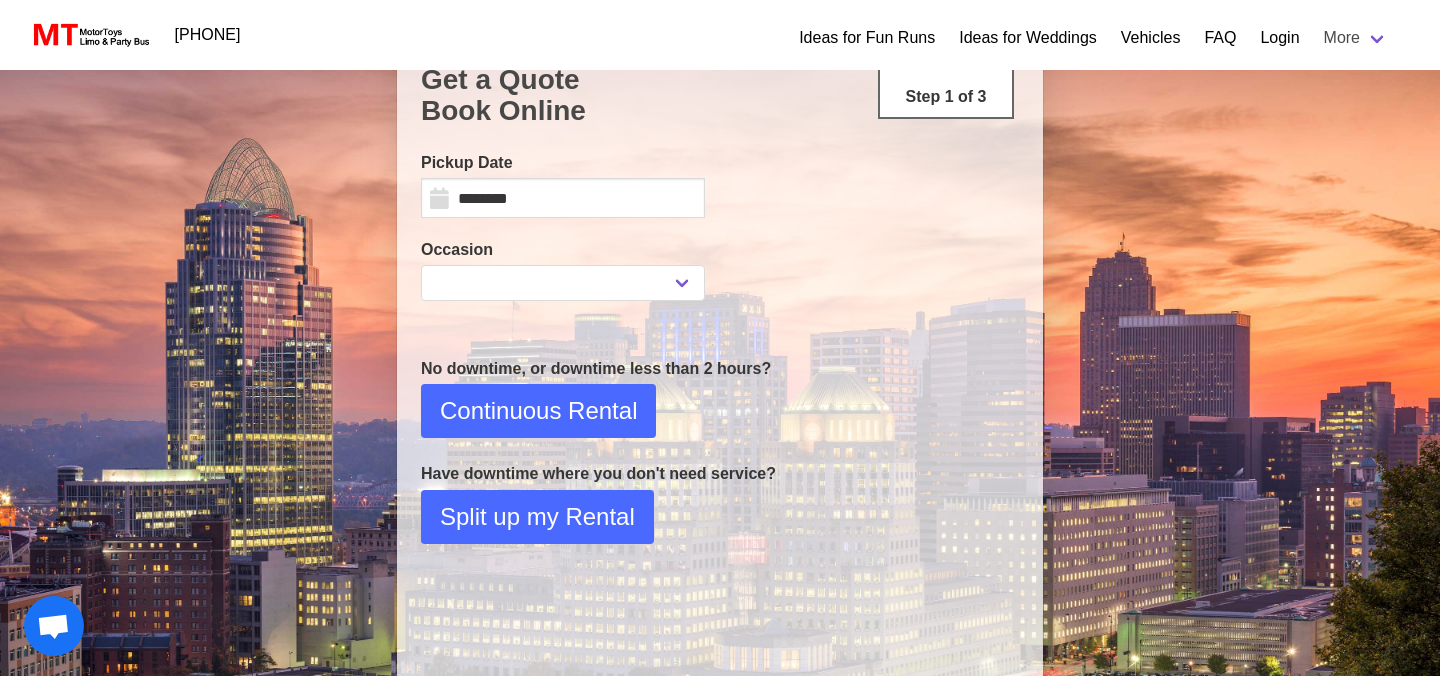 scroll, scrollTop: 394, scrollLeft: 0, axis: vertical 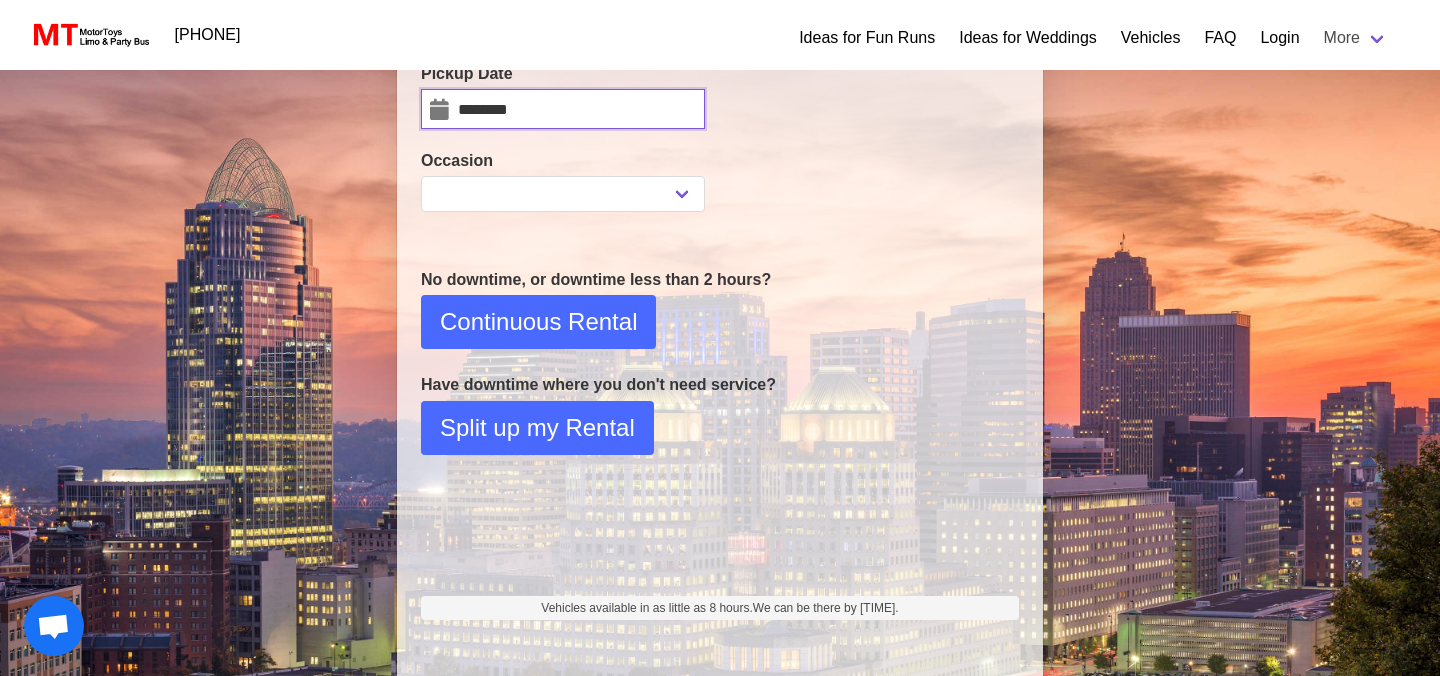 click on "********" at bounding box center (563, 109) 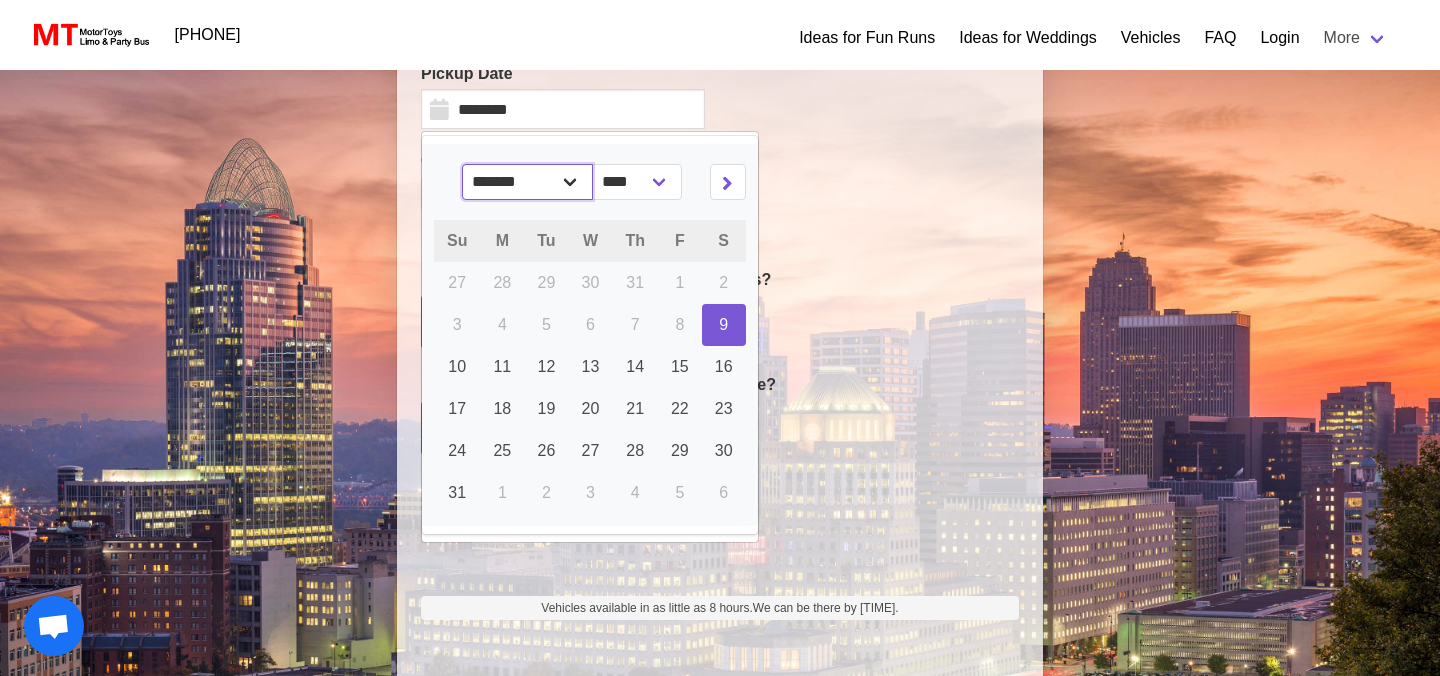 click on "******* ******** ***** ***** *** **** **** ****** ********* ******* ******** ********" at bounding box center (528, 182) 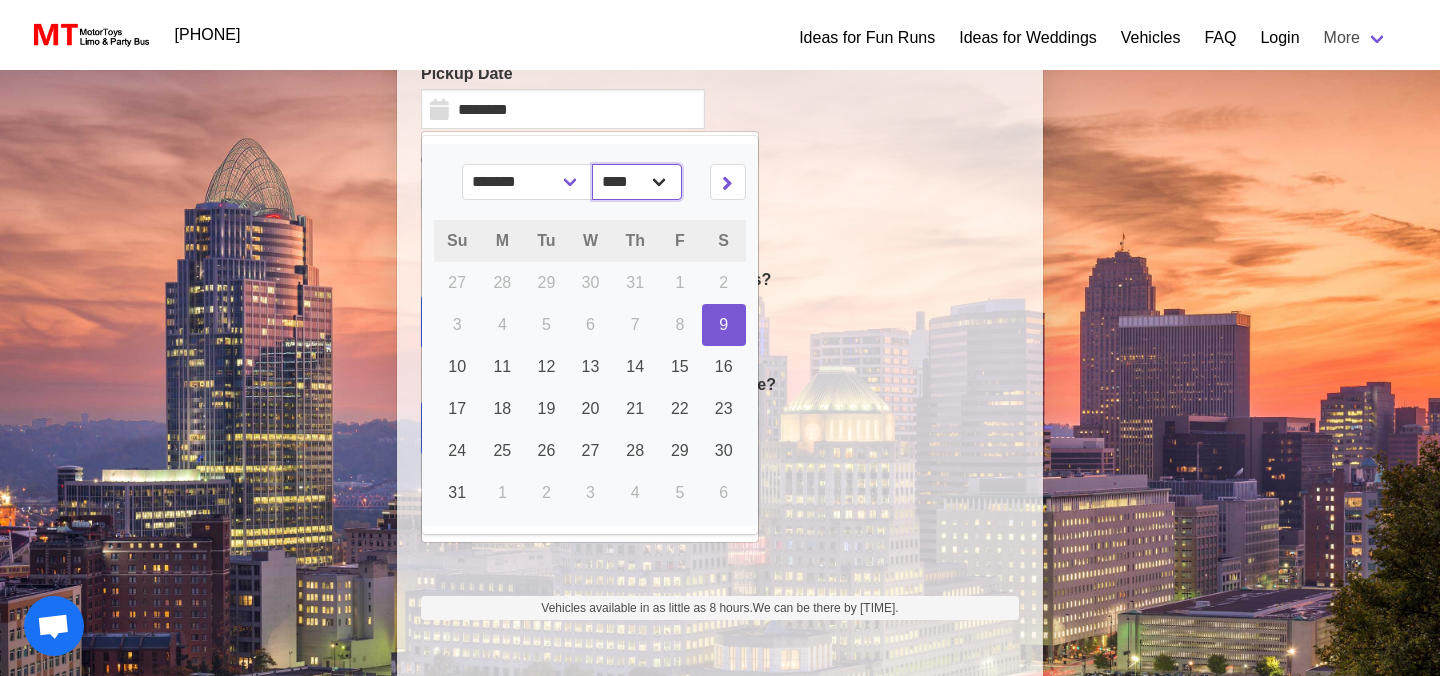 click on "**** **** **** ****" at bounding box center [637, 182] 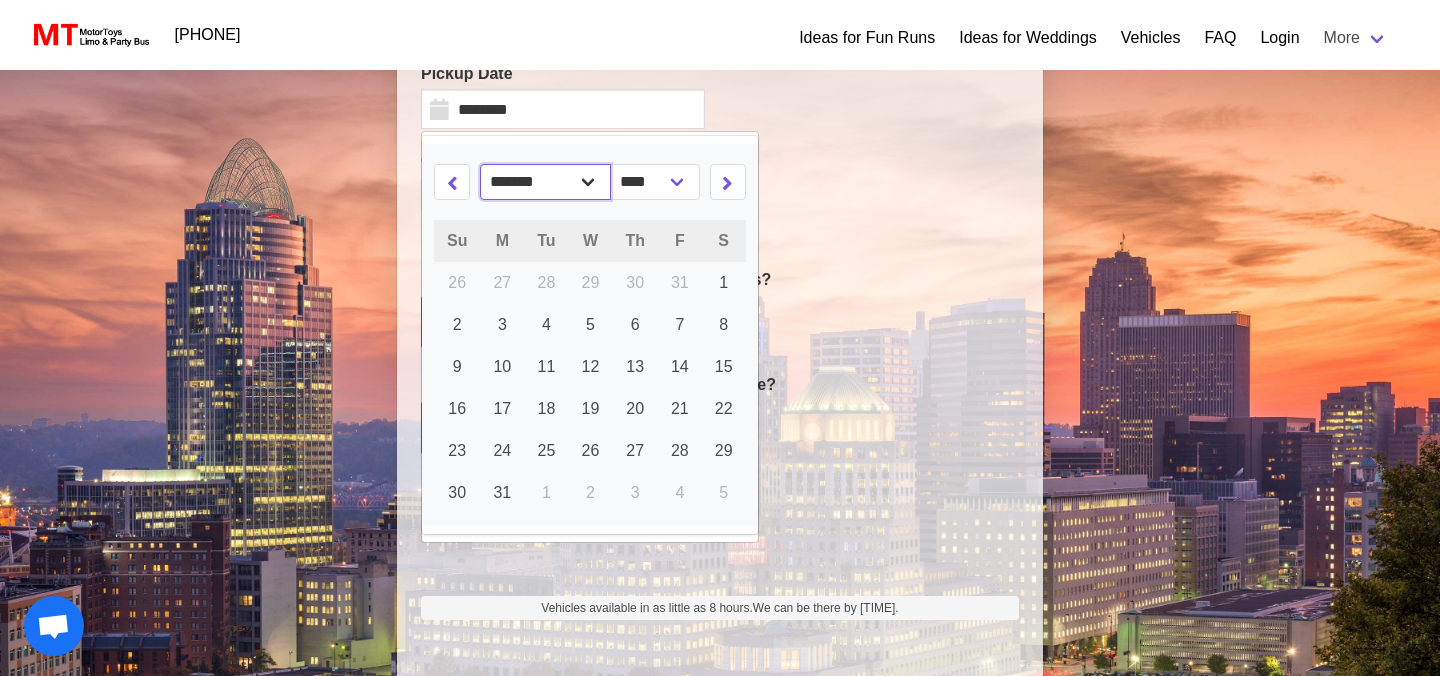 click on "******* ******** ***** ***** *** **** **** ****** ********* ******* ******** ********" at bounding box center [546, 182] 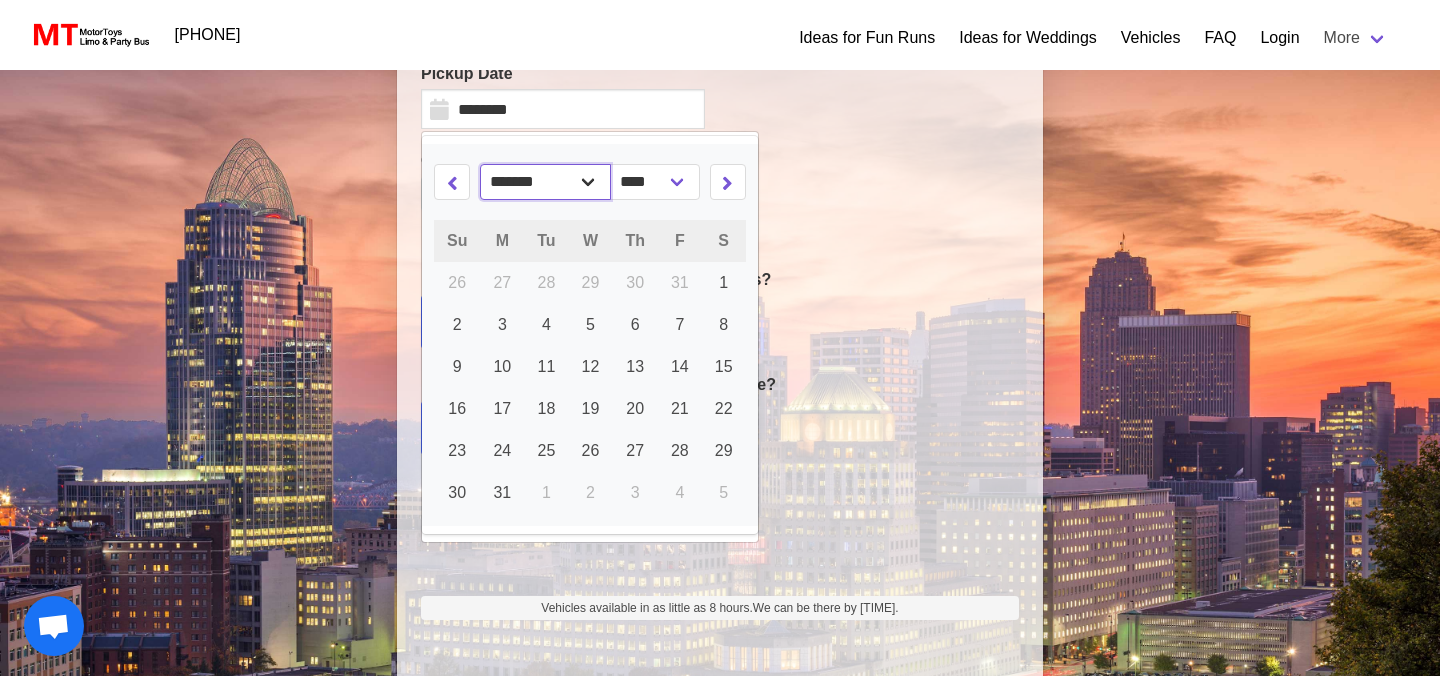 select on "*" 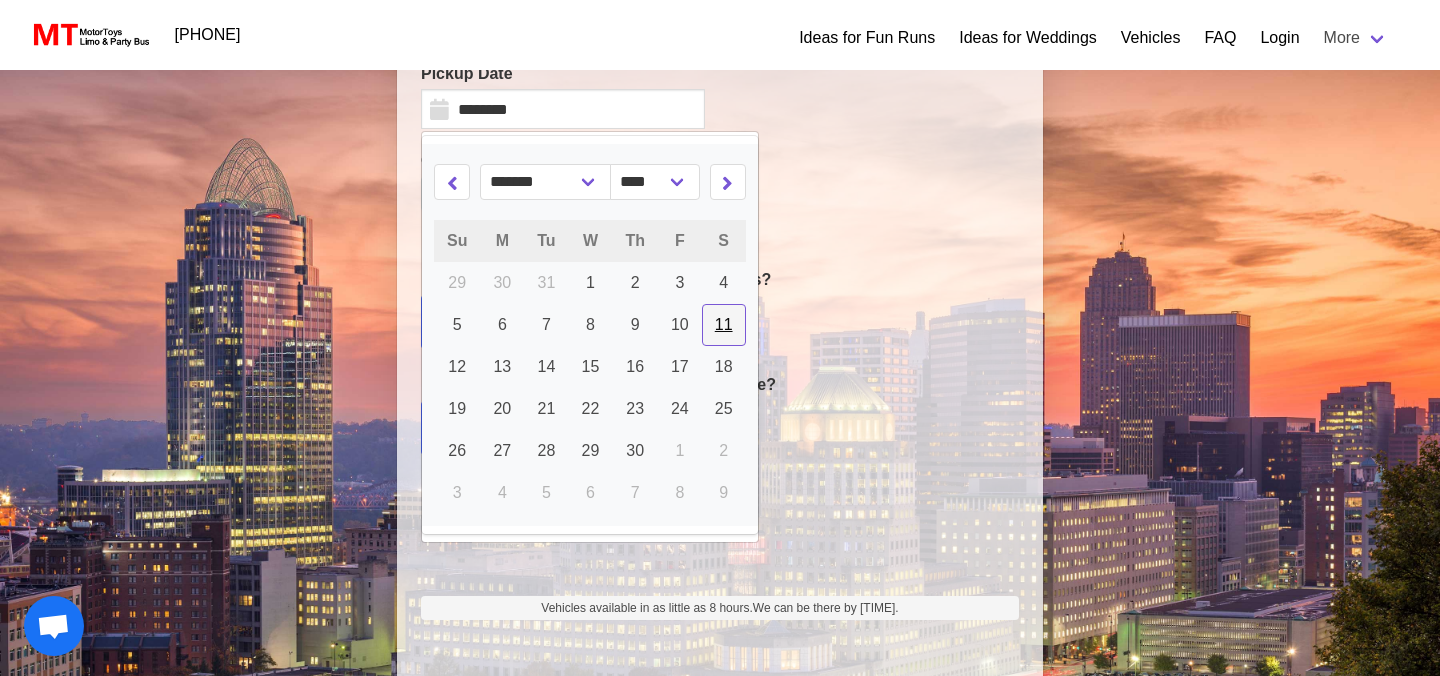 click on "11" at bounding box center [724, 325] 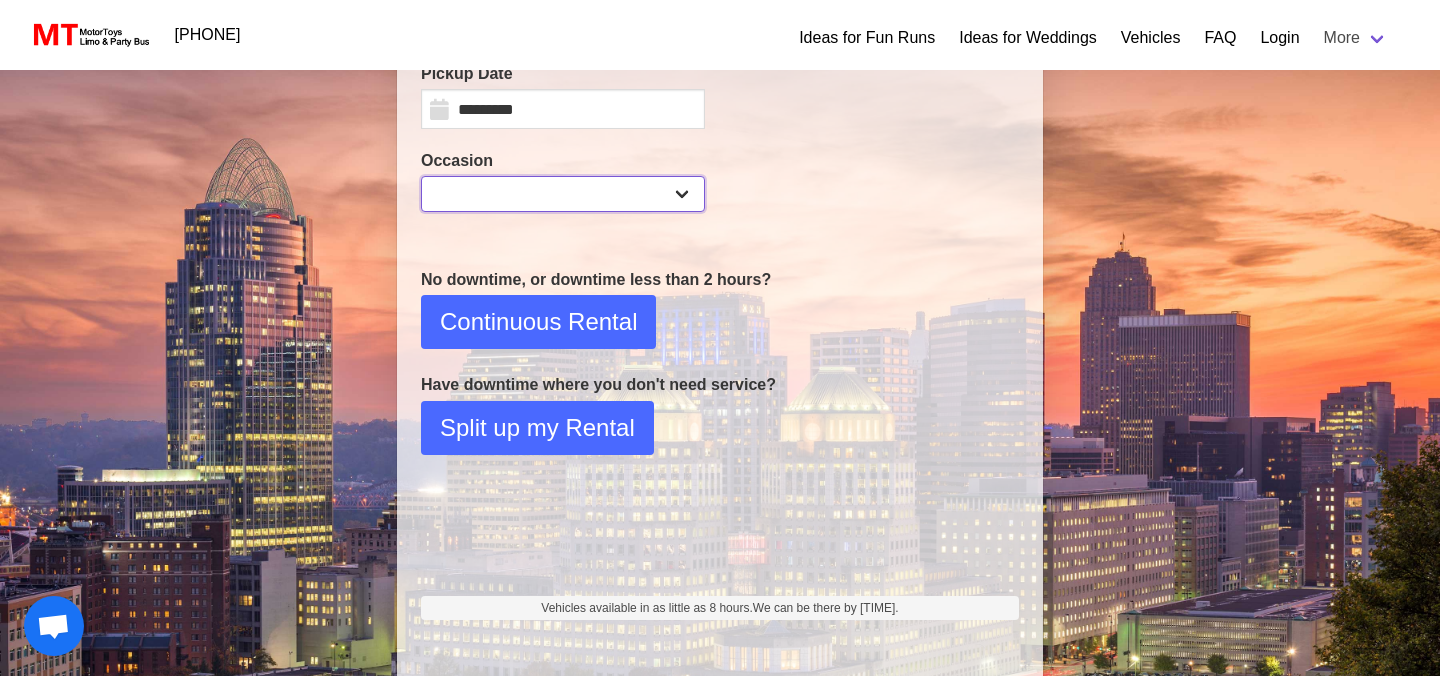 click on "**********" at bounding box center (563, 194) 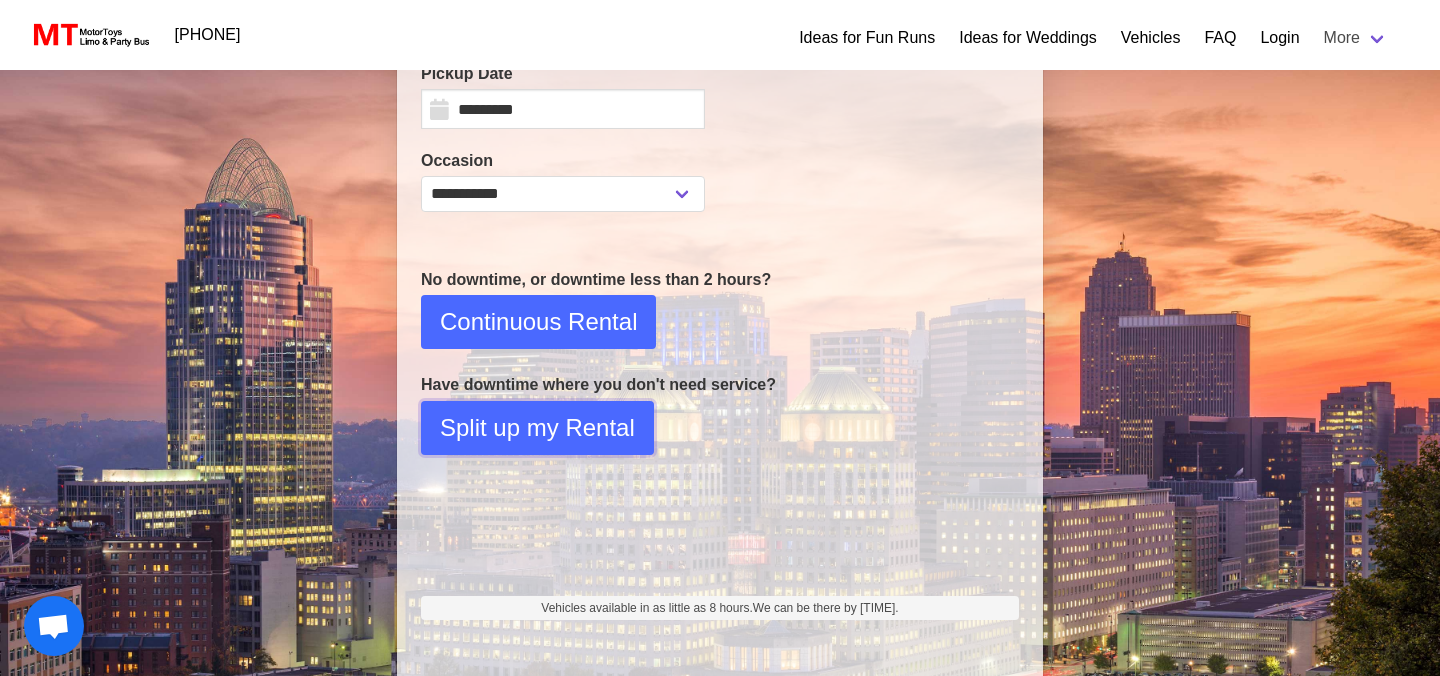 click on "Split up my Rental" at bounding box center [537, 428] 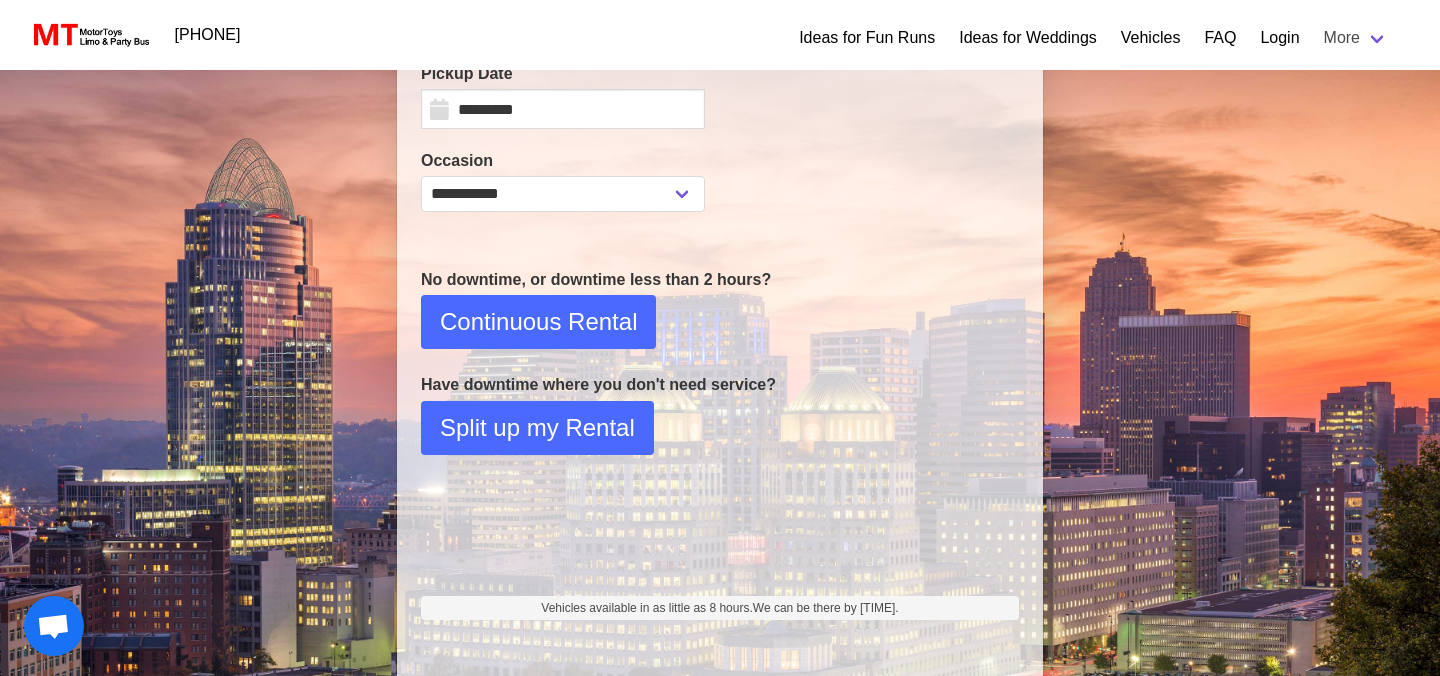 select on "*" 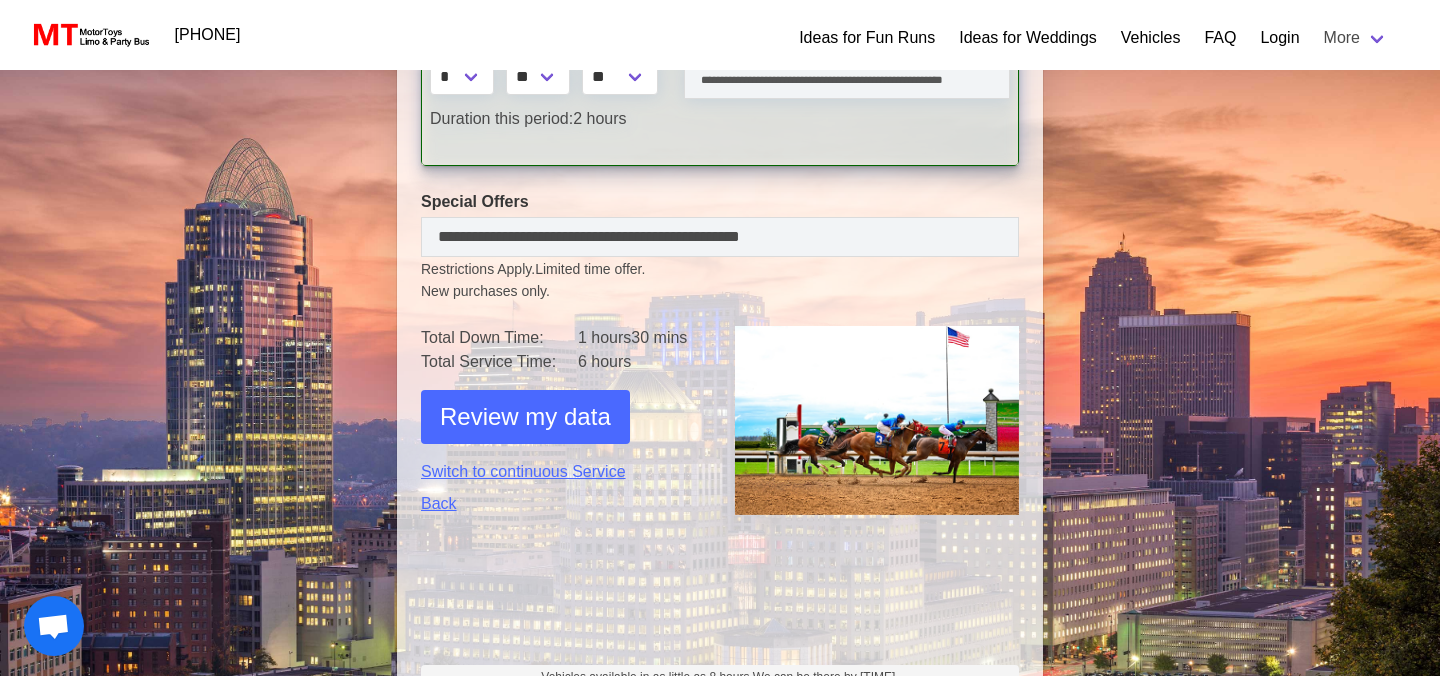 scroll, scrollTop: 862, scrollLeft: 0, axis: vertical 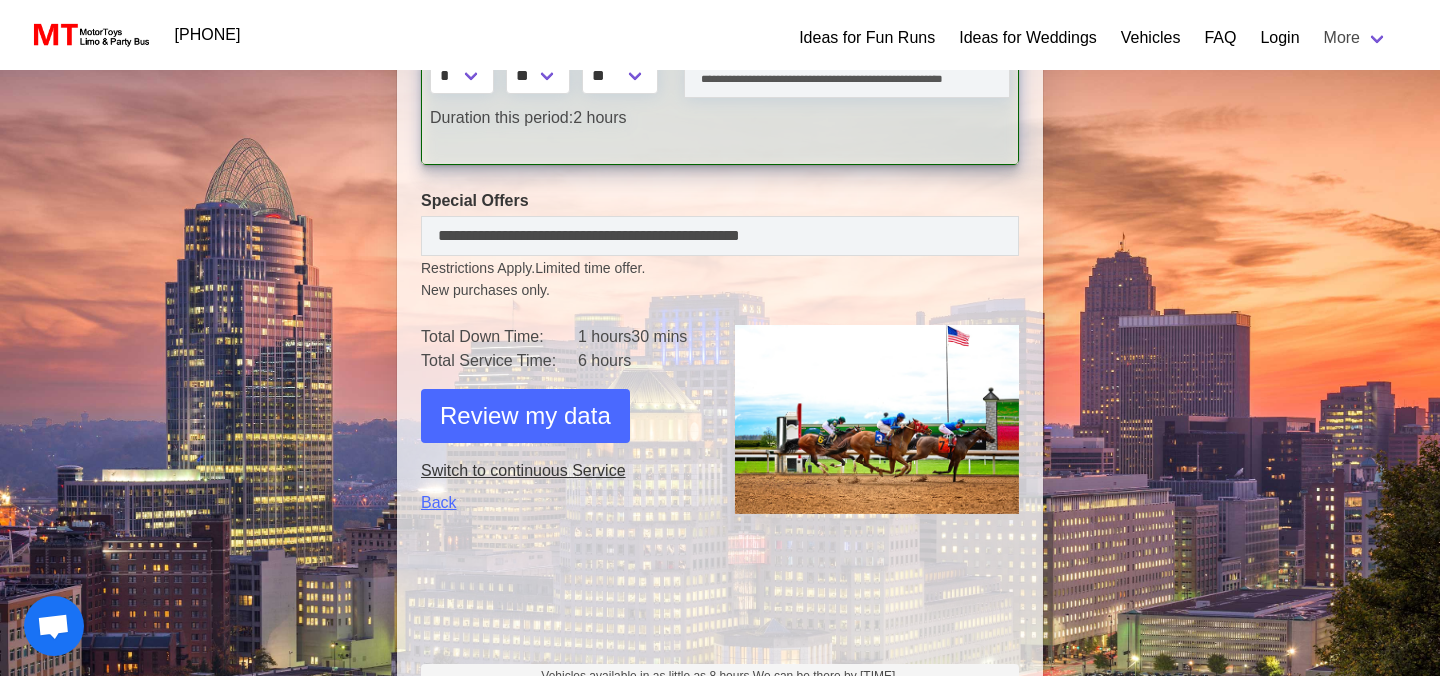 click on "Switch to continuous Service" at bounding box center (563, 471) 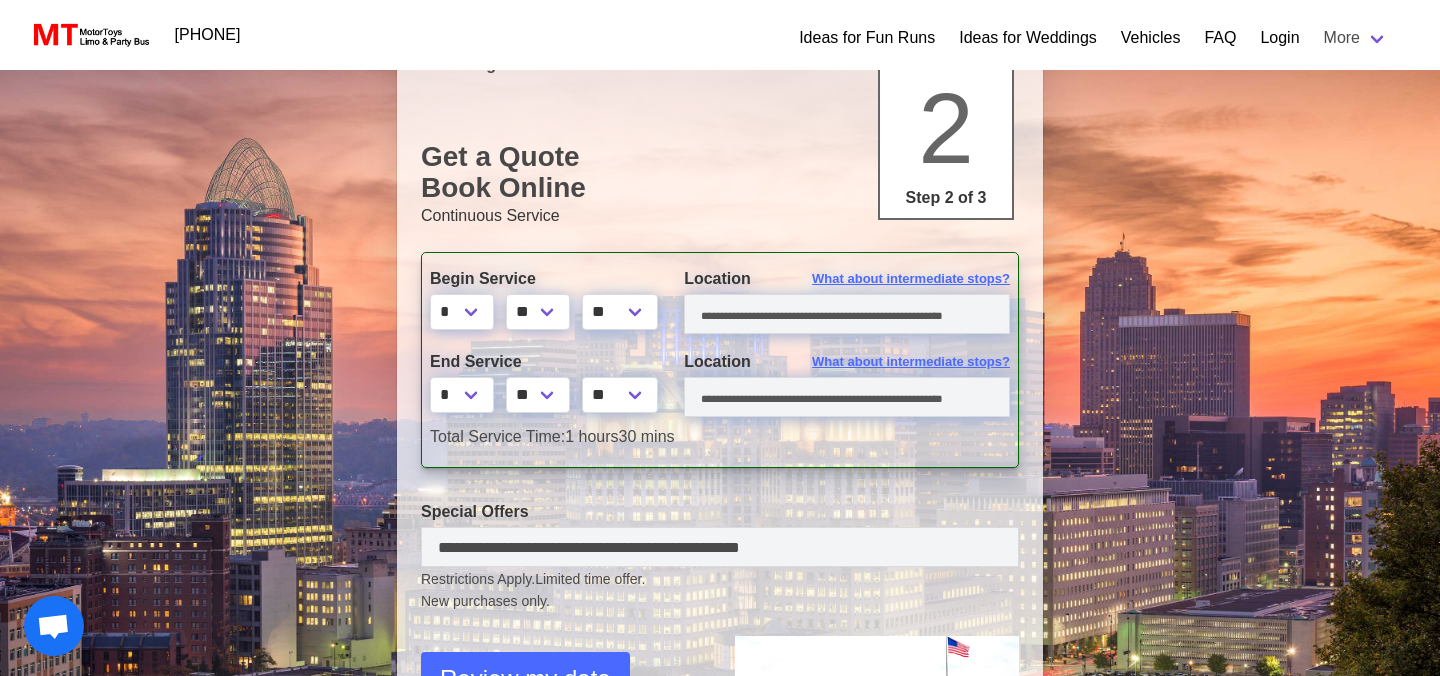 scroll, scrollTop: 232, scrollLeft: 0, axis: vertical 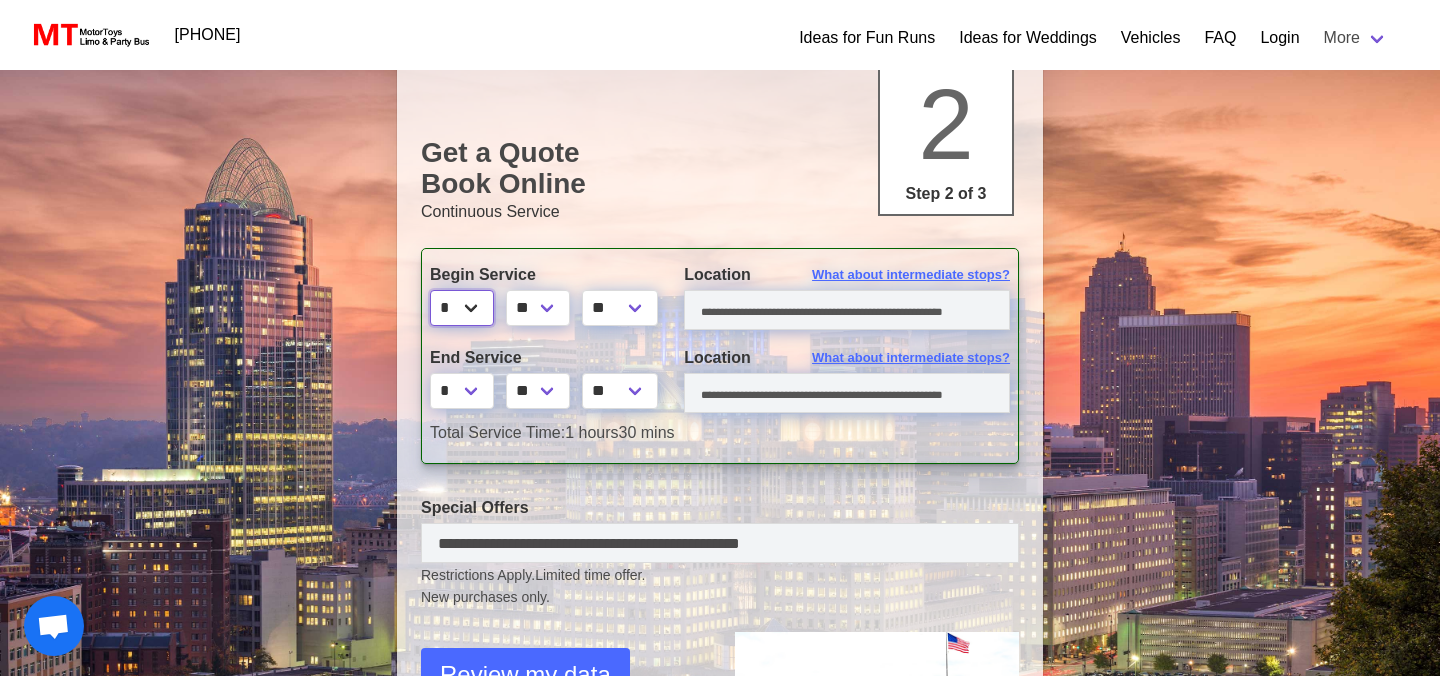 click on "* * * * * * * * * ** ** **" at bounding box center (462, 308) 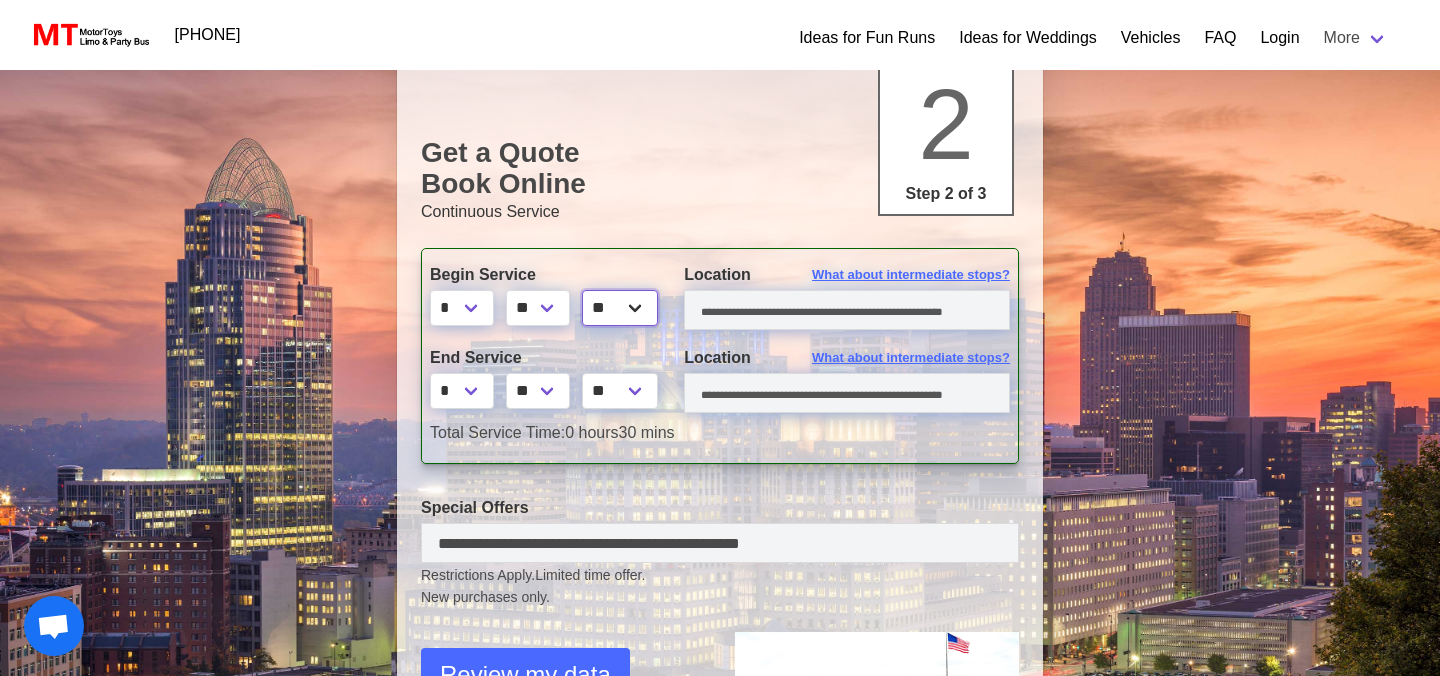 click on "**   **" at bounding box center (620, 308) 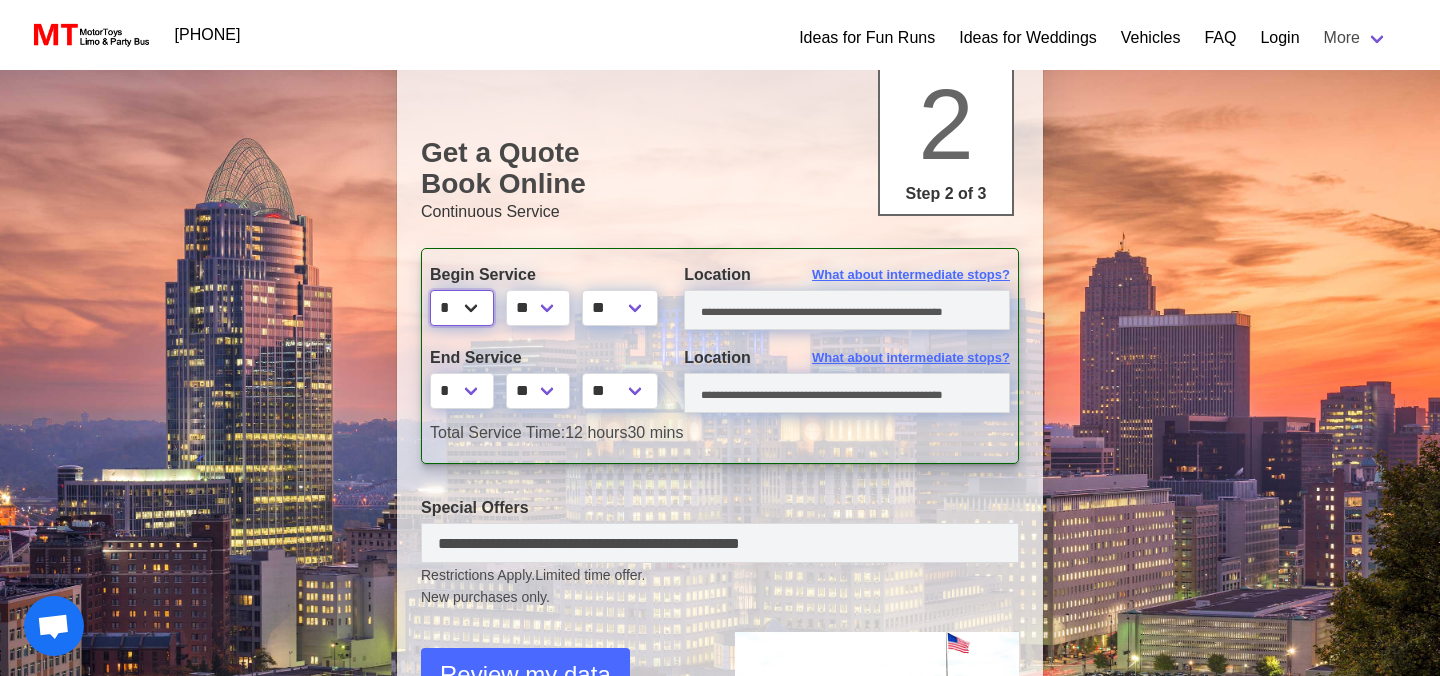 click on "* * * * * * * * * ** ** **" at bounding box center [462, 308] 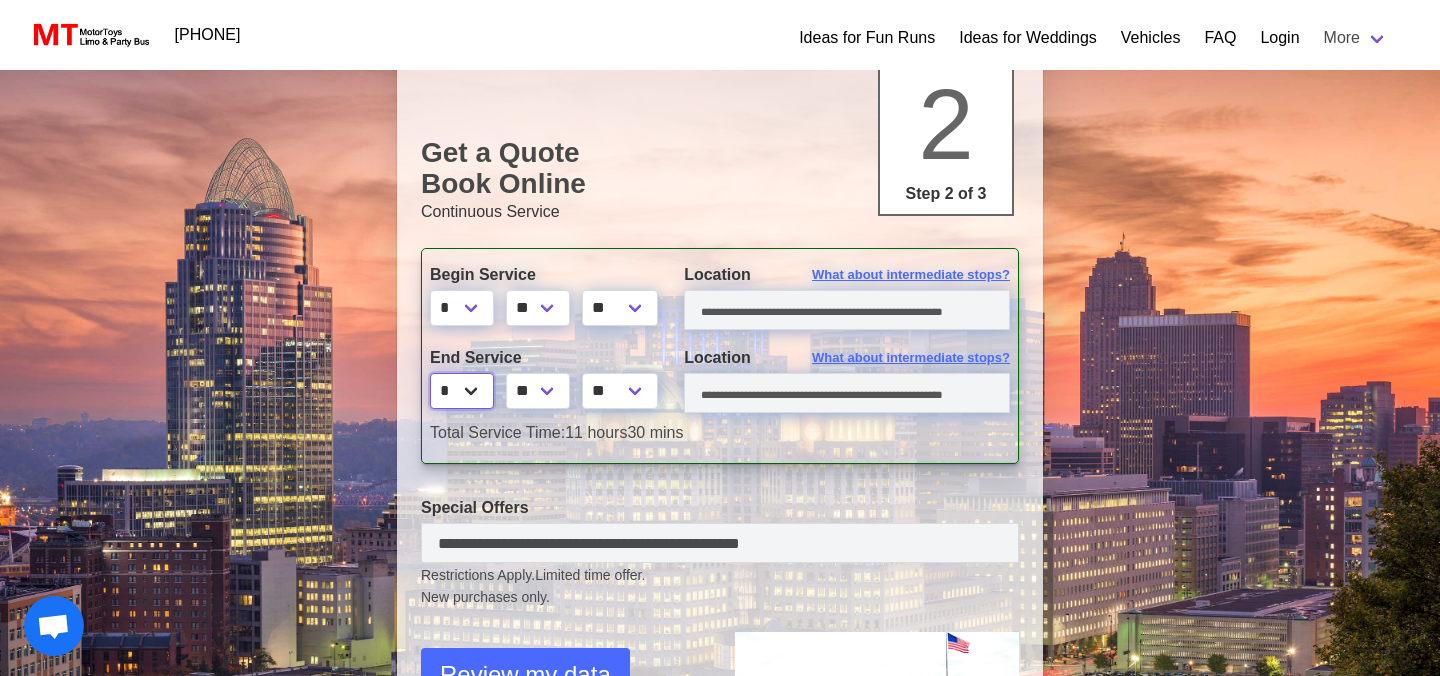 click on "* * * * * * * * * ** ** **" at bounding box center [462, 391] 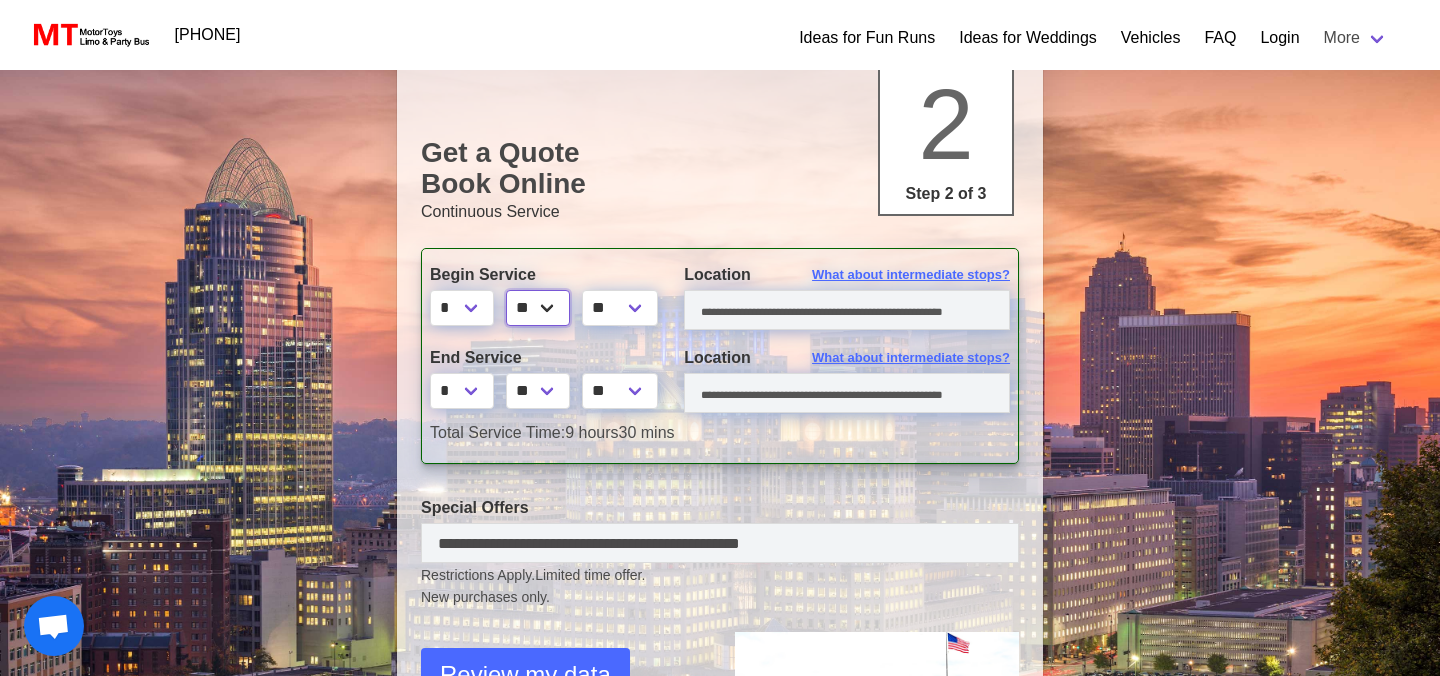 click on "** ** ** **" at bounding box center (538, 308) 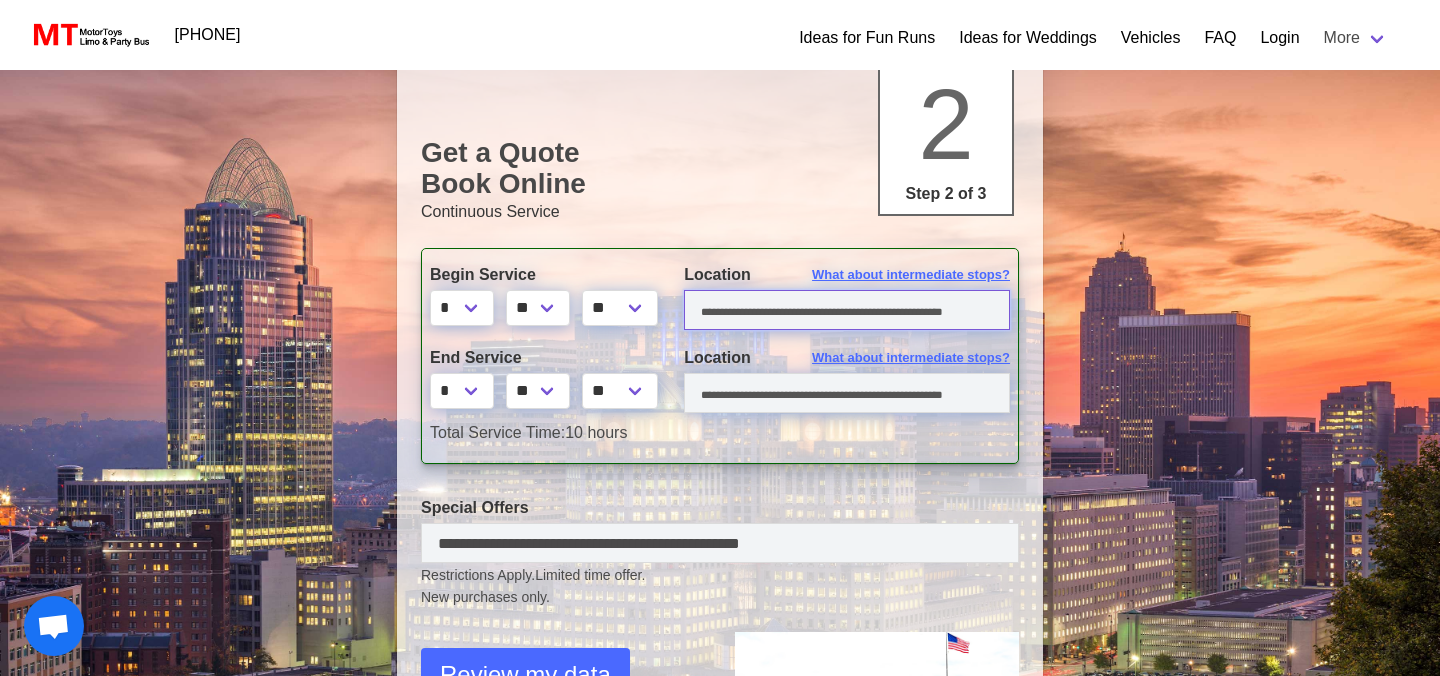 click at bounding box center [847, 310] 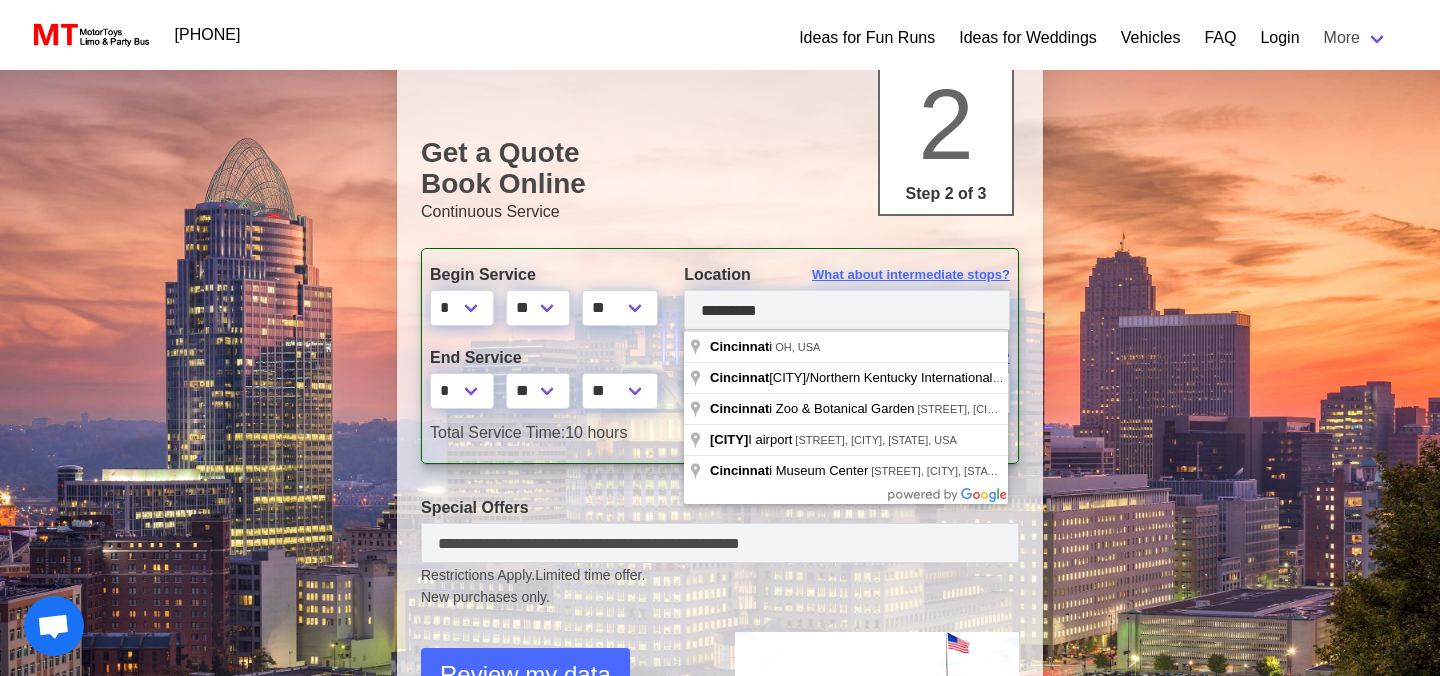 type on "**********" 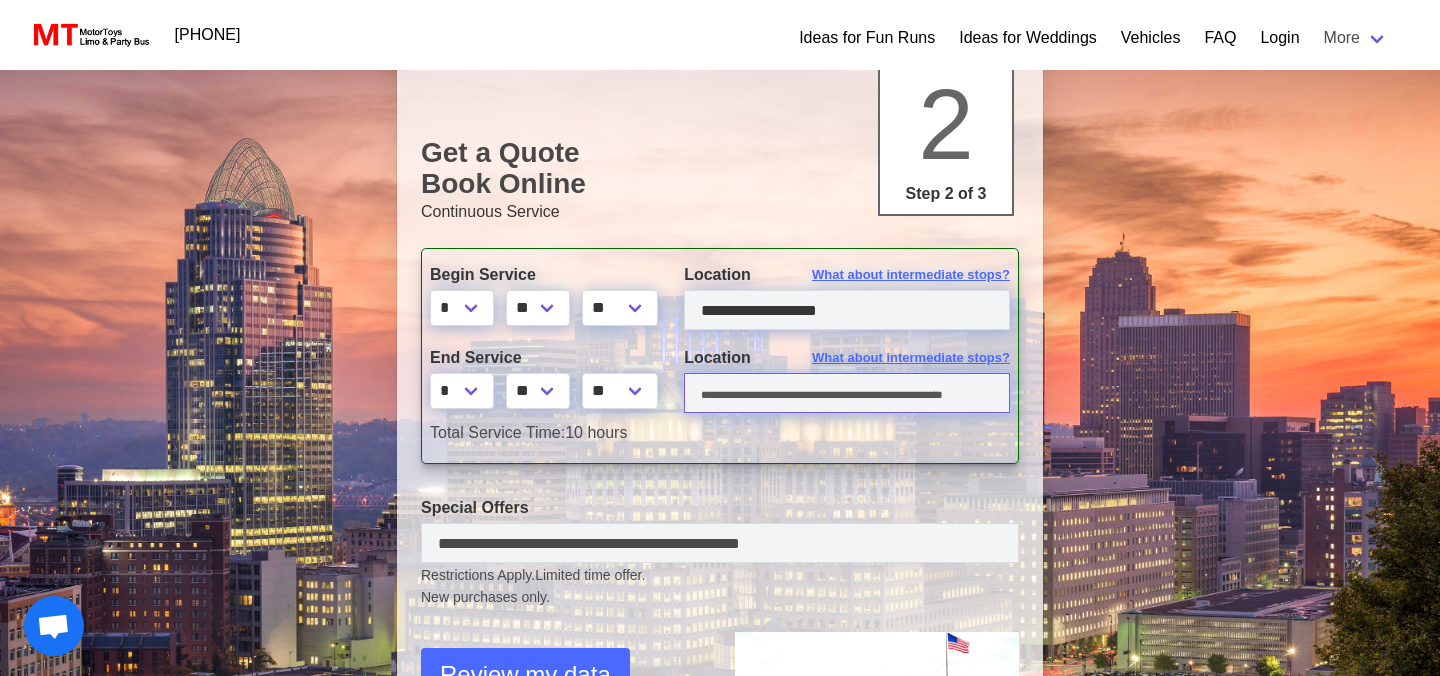 click at bounding box center (847, 393) 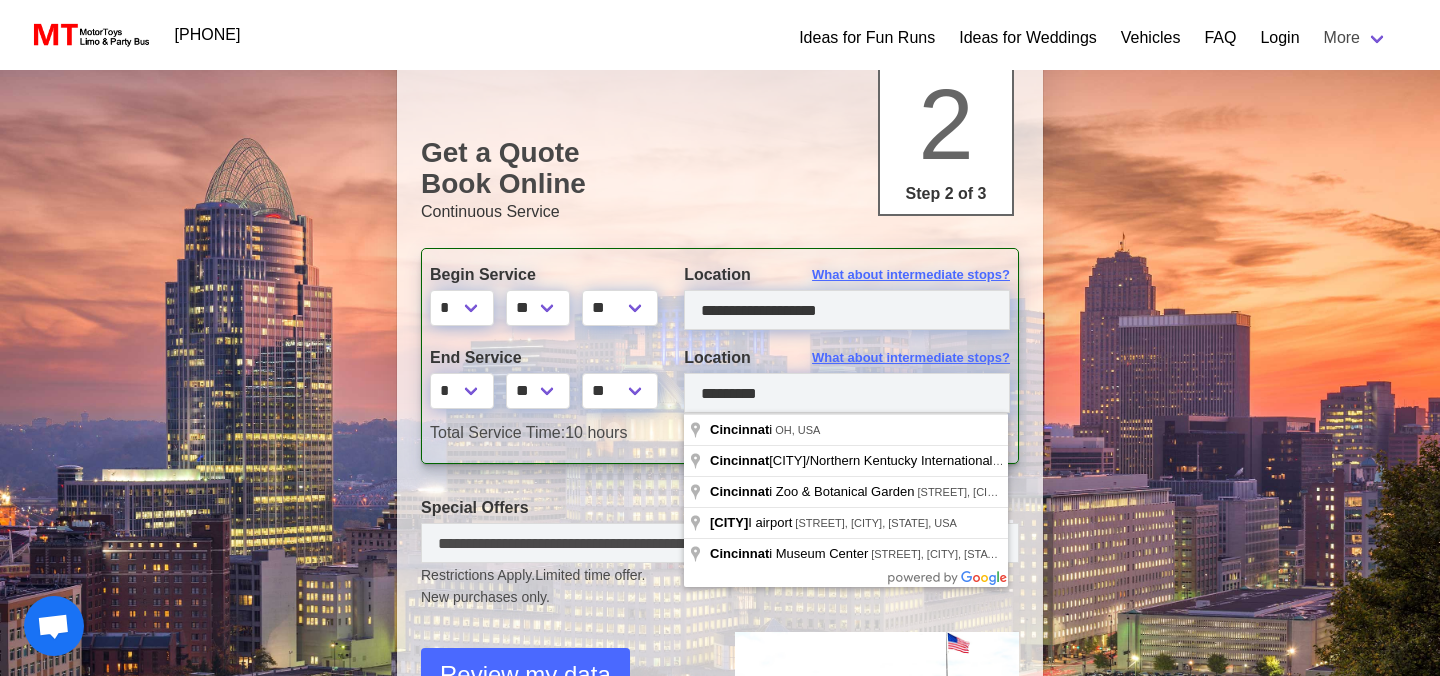 type on "**********" 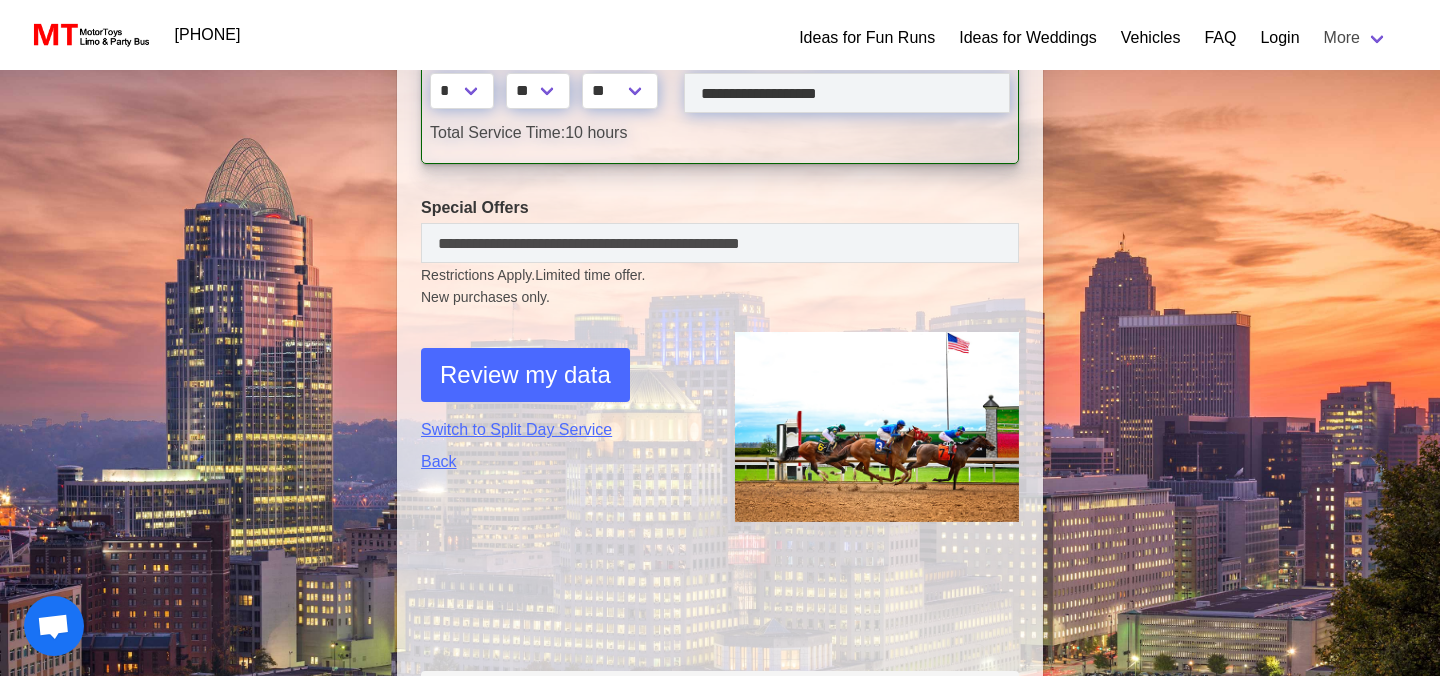 scroll, scrollTop: 537, scrollLeft: 0, axis: vertical 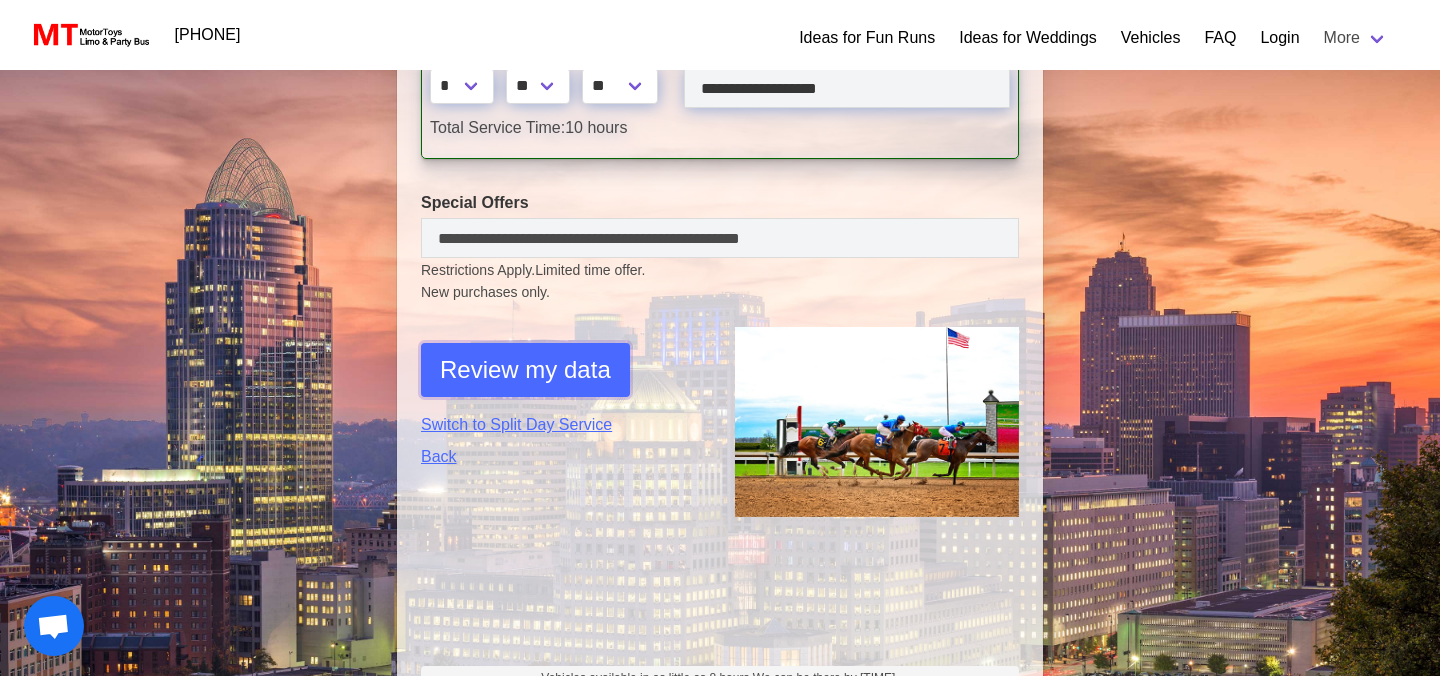 click on "Review my data" at bounding box center [525, 370] 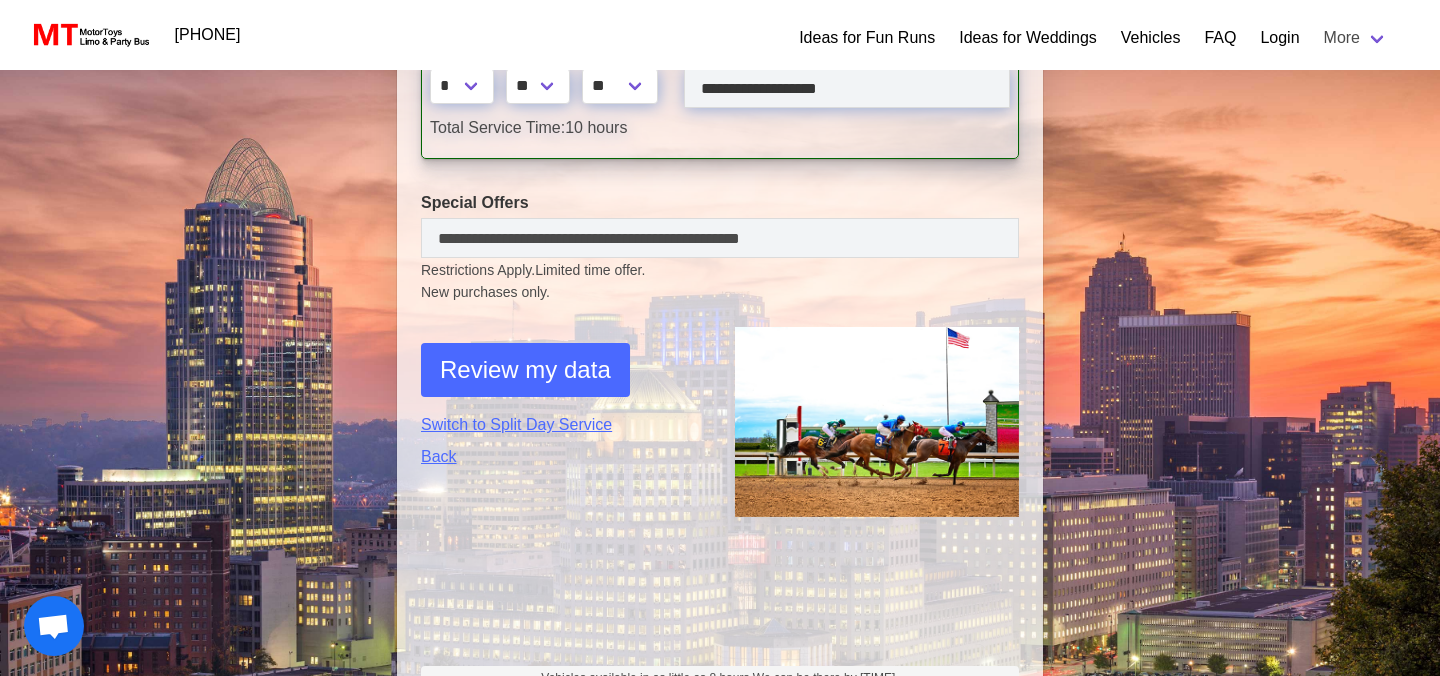 select on "*" 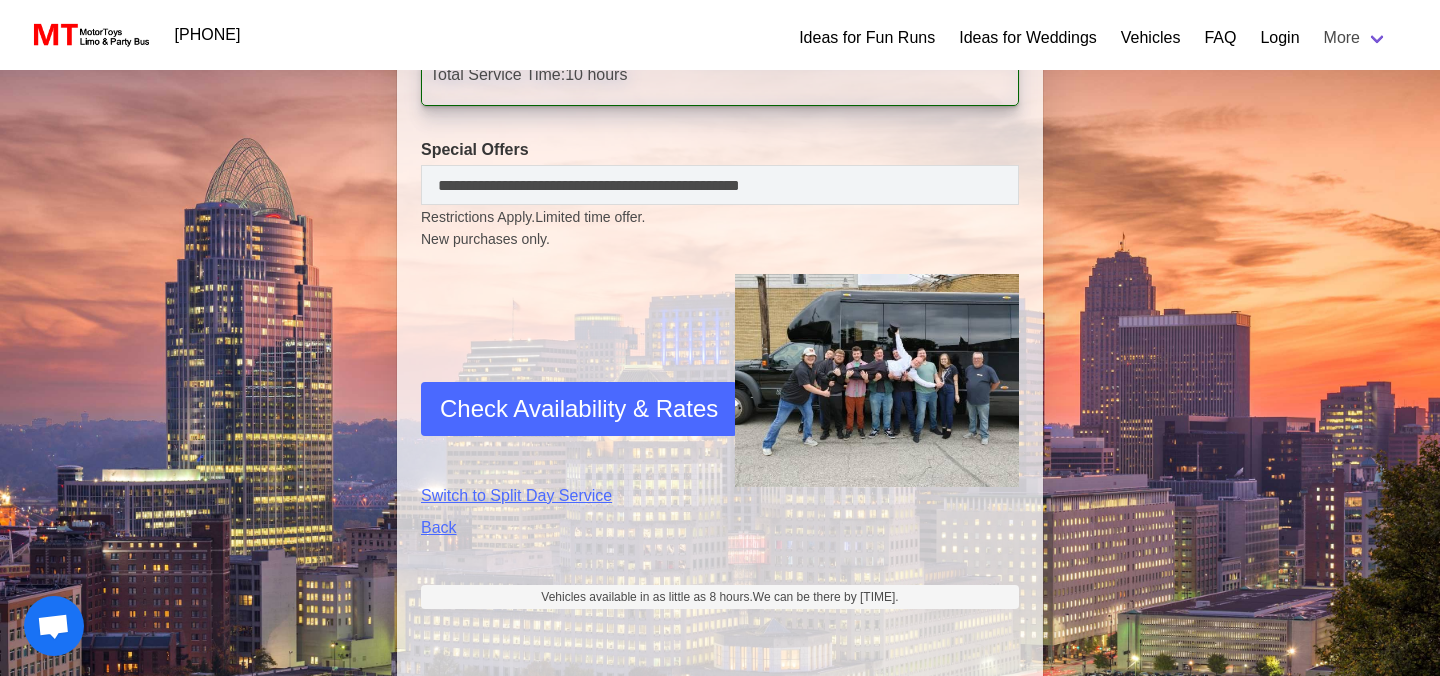 scroll, scrollTop: 786, scrollLeft: 0, axis: vertical 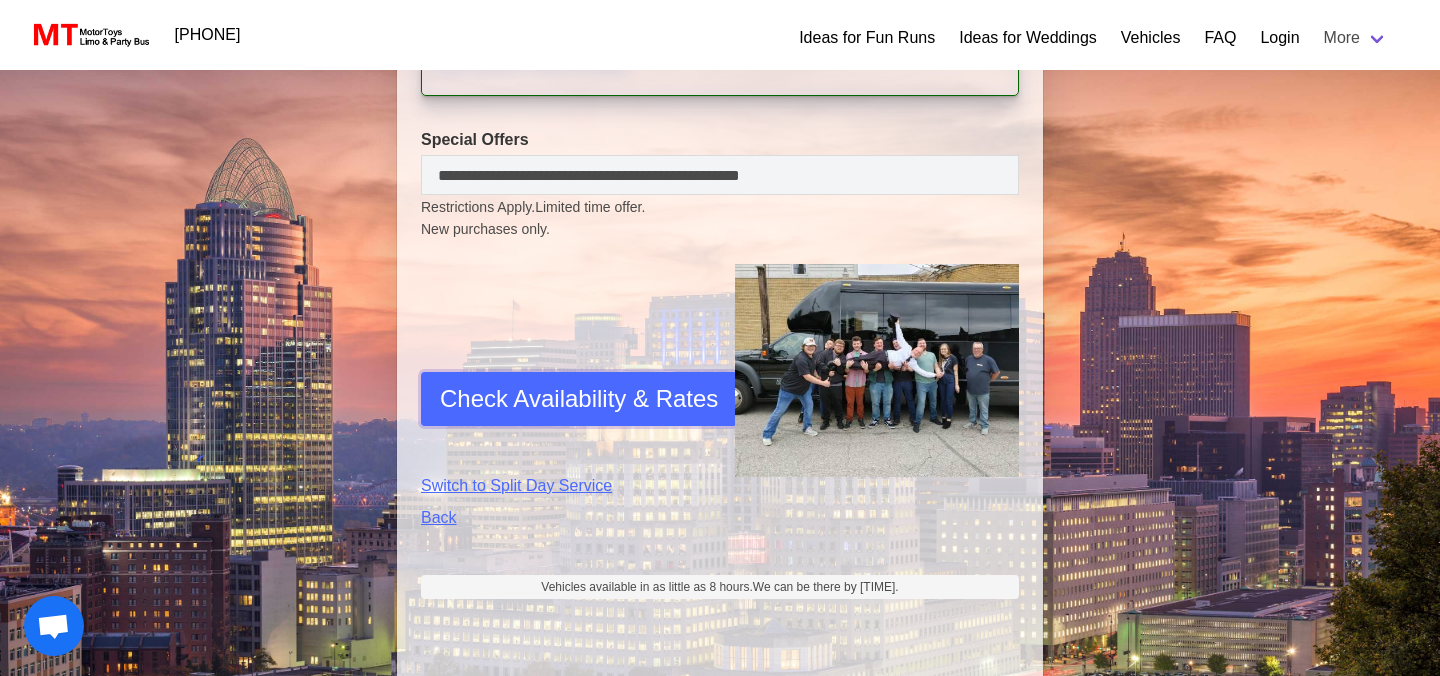 click on "Check Availability & Rates" at bounding box center [579, 399] 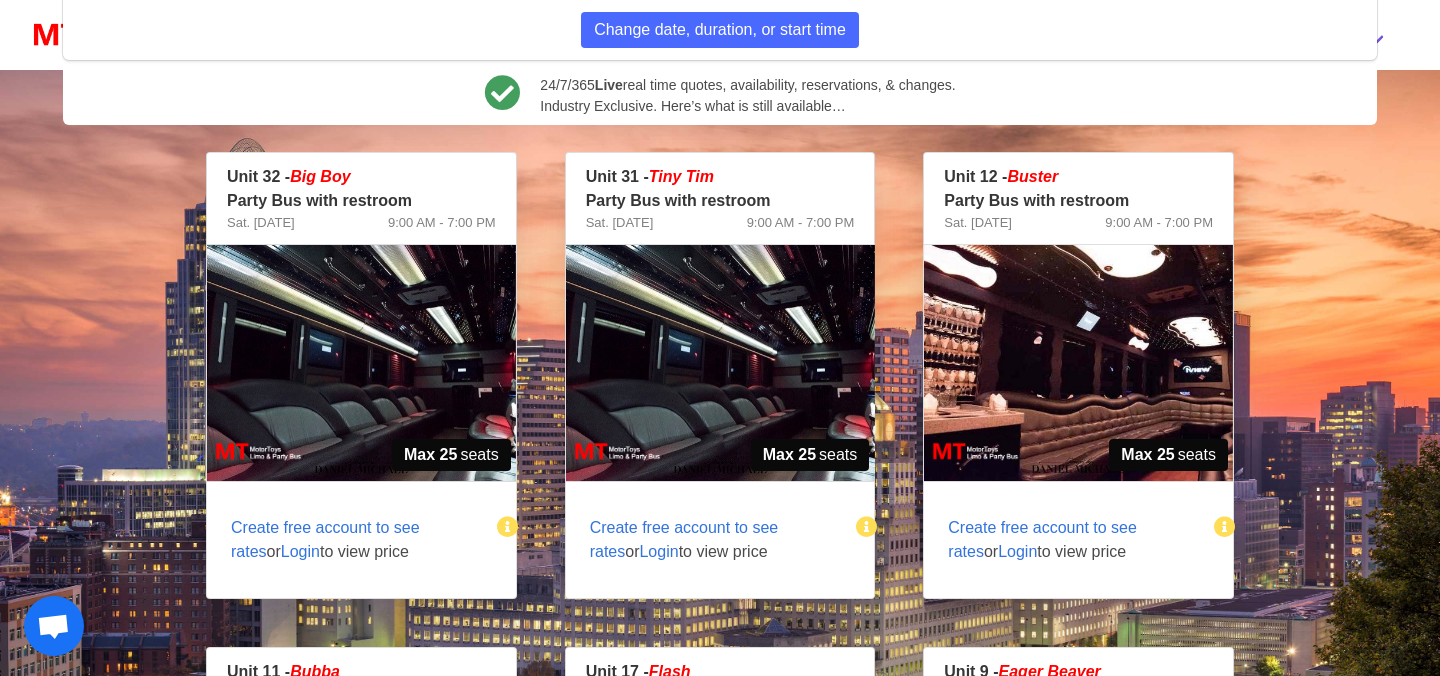 scroll, scrollTop: 653, scrollLeft: 0, axis: vertical 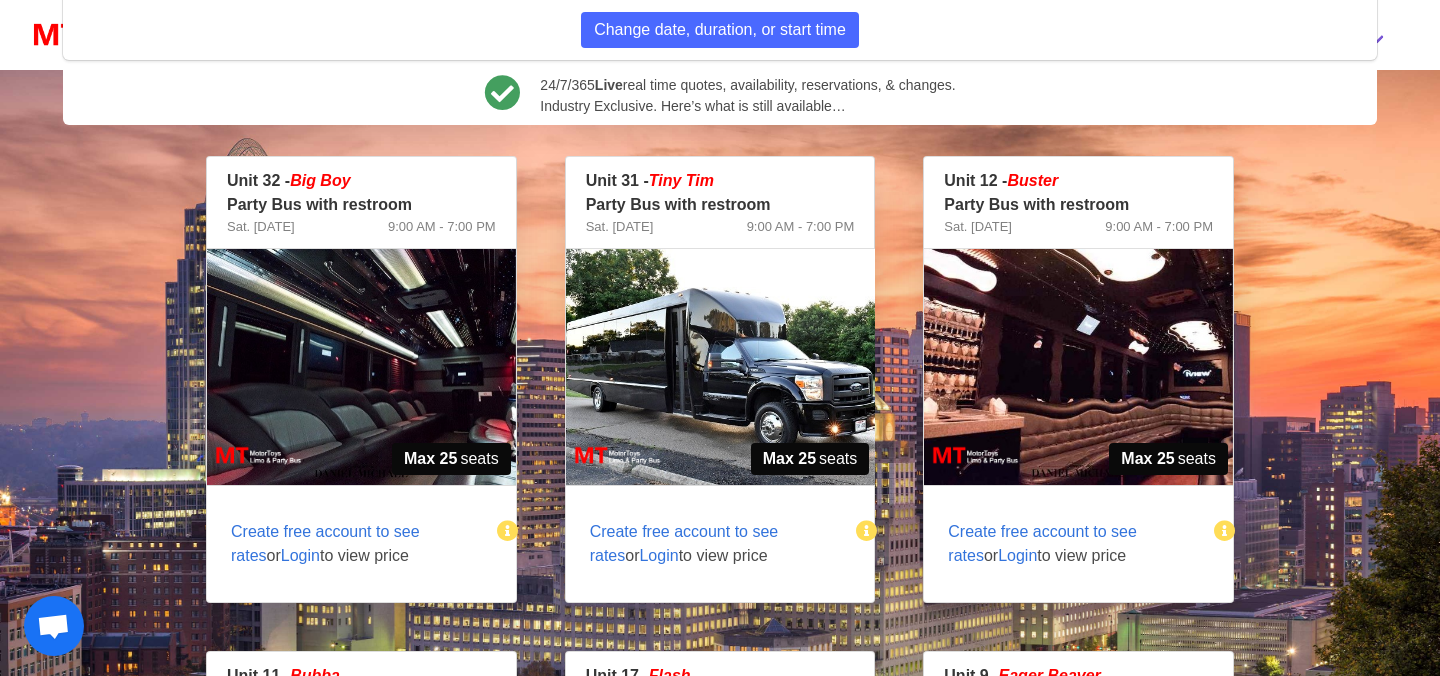 click at bounding box center [361, 367] 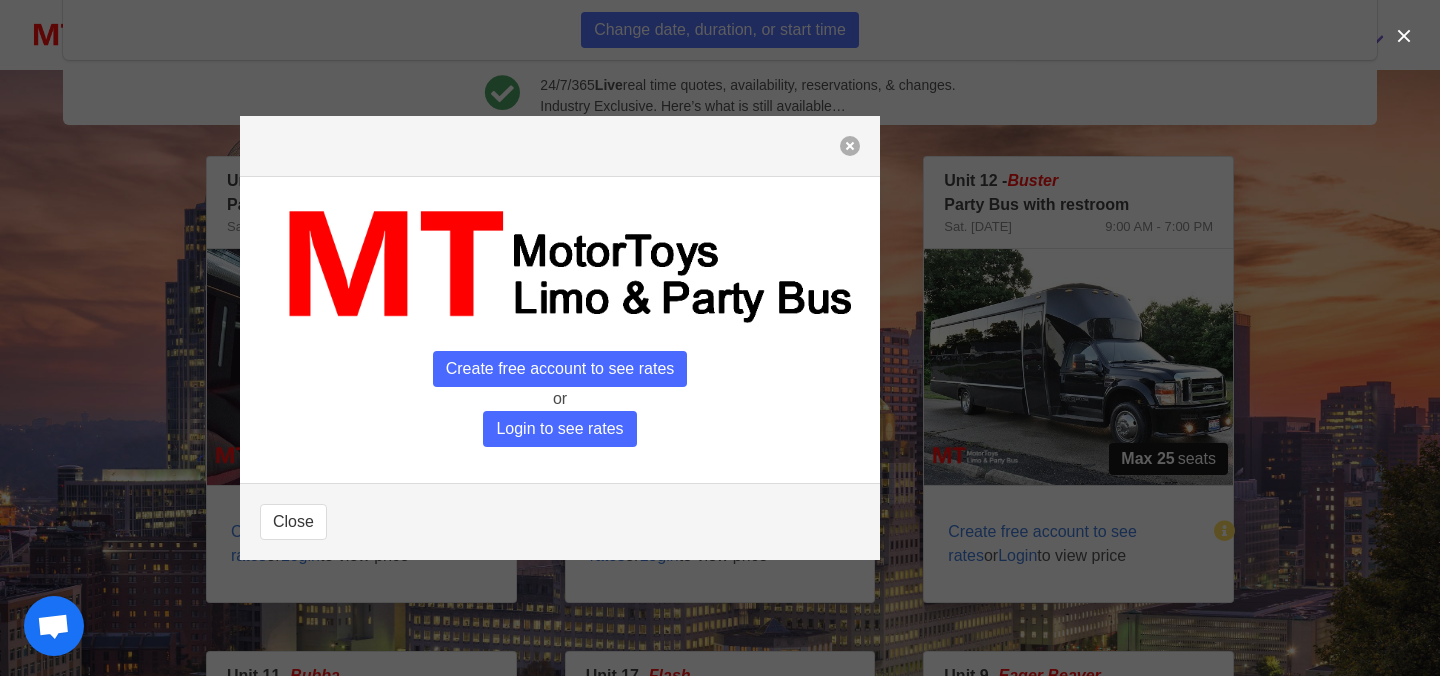 click at bounding box center (850, 146) 